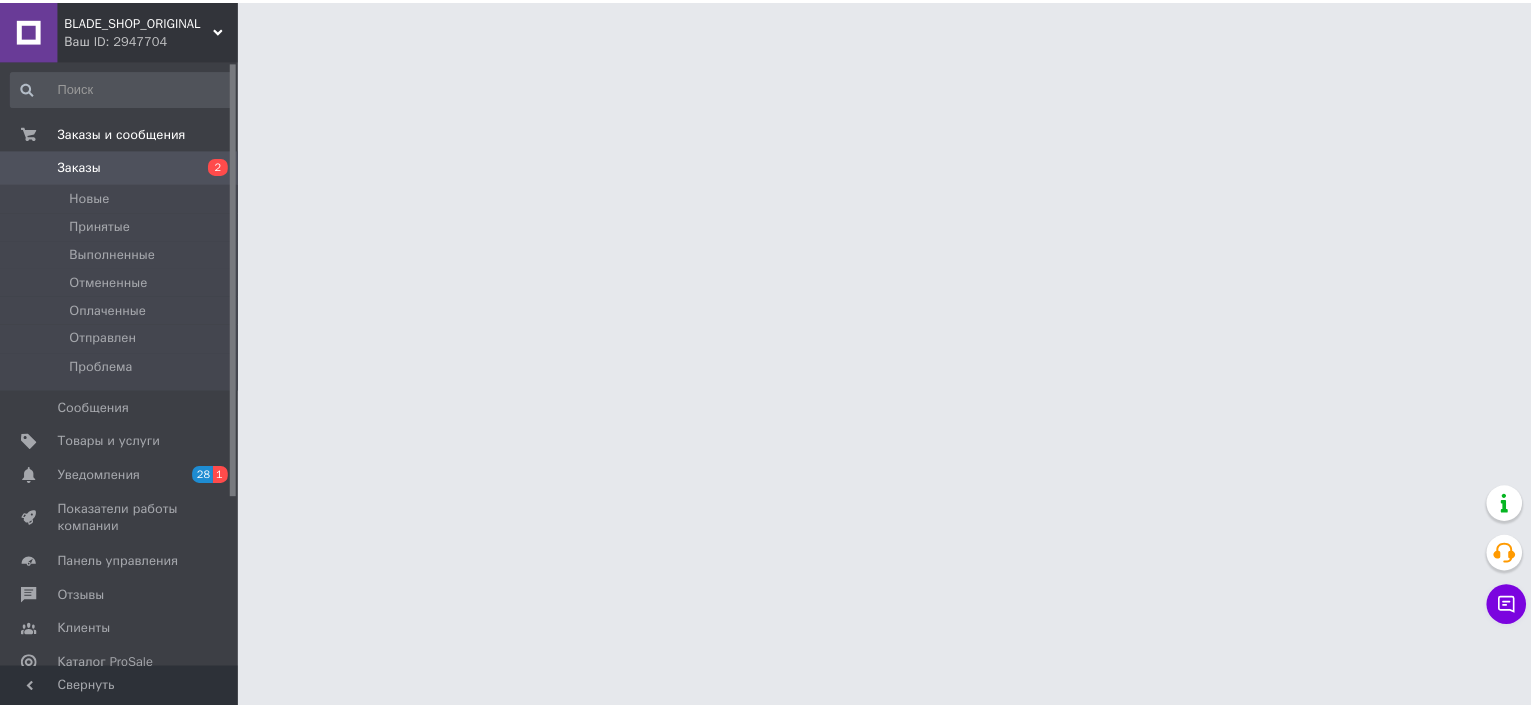 scroll, scrollTop: 0, scrollLeft: 0, axis: both 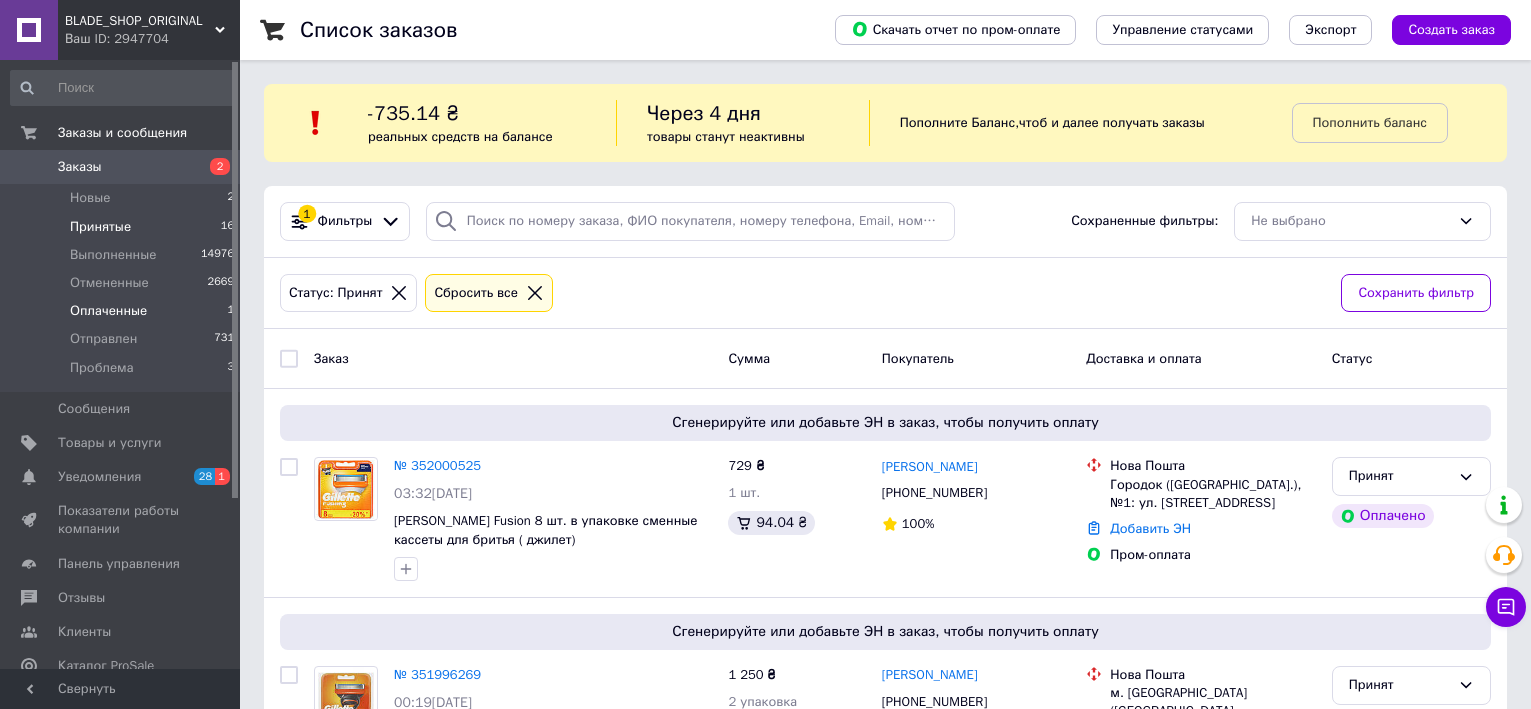 click on "Оплаченные" at bounding box center (108, 311) 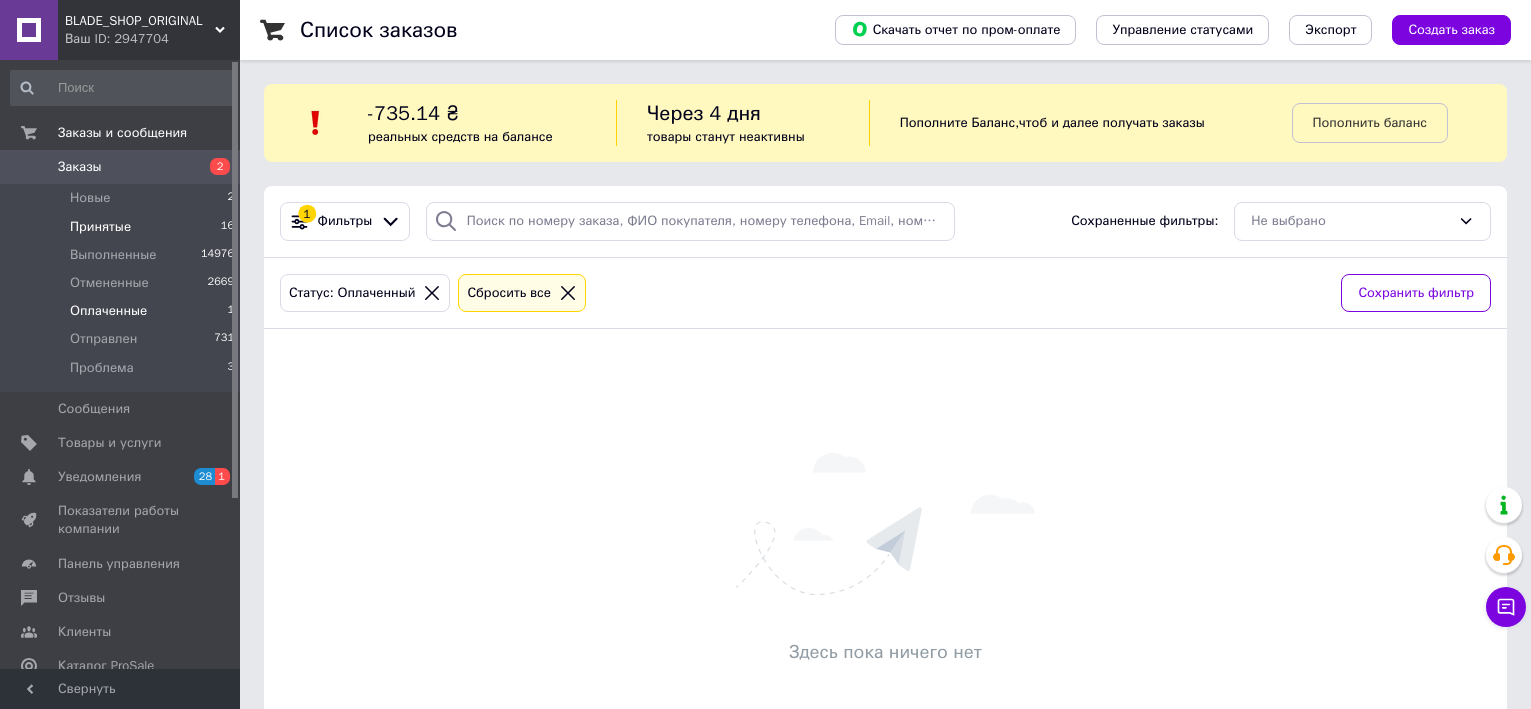 click on "Принятые" at bounding box center (100, 227) 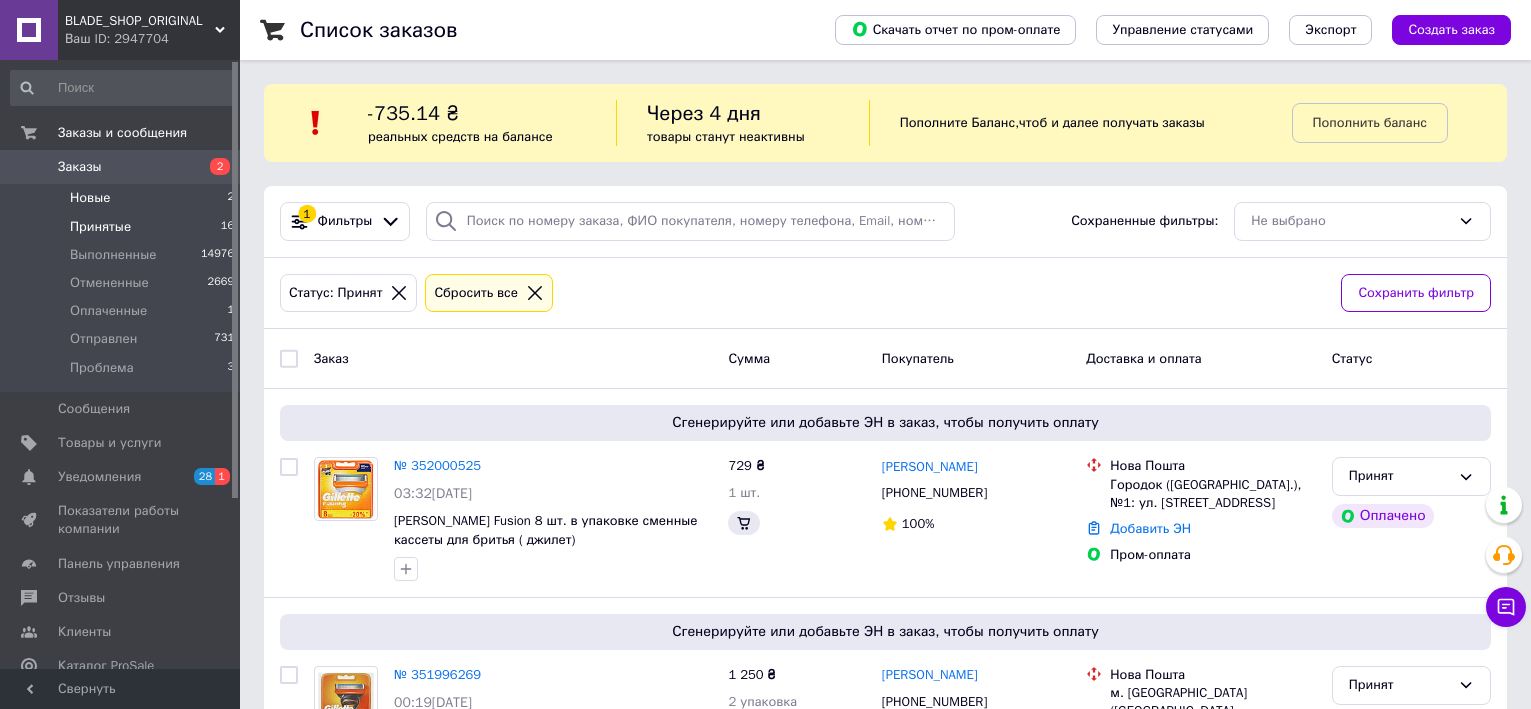 click on "Новые 2" at bounding box center [123, 198] 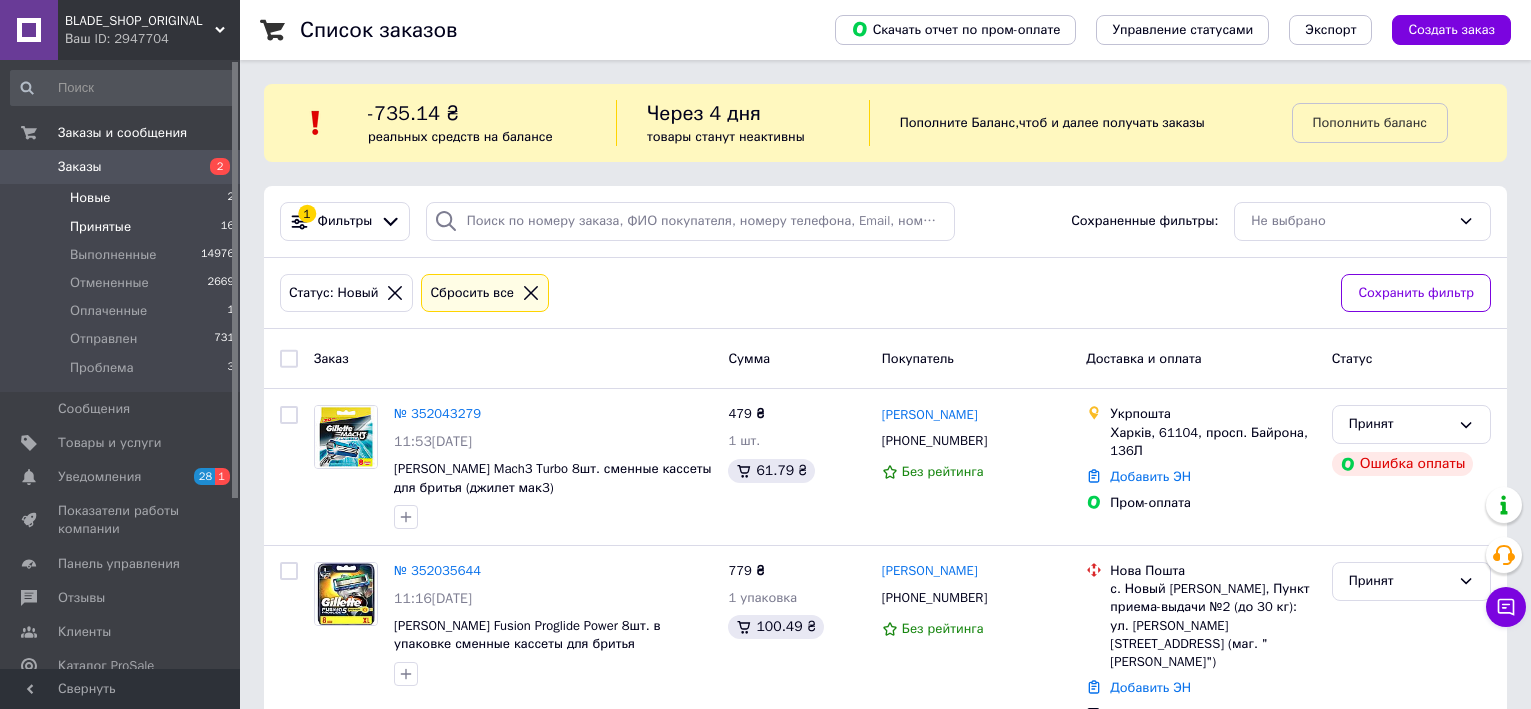 click on "Принятые" at bounding box center (100, 227) 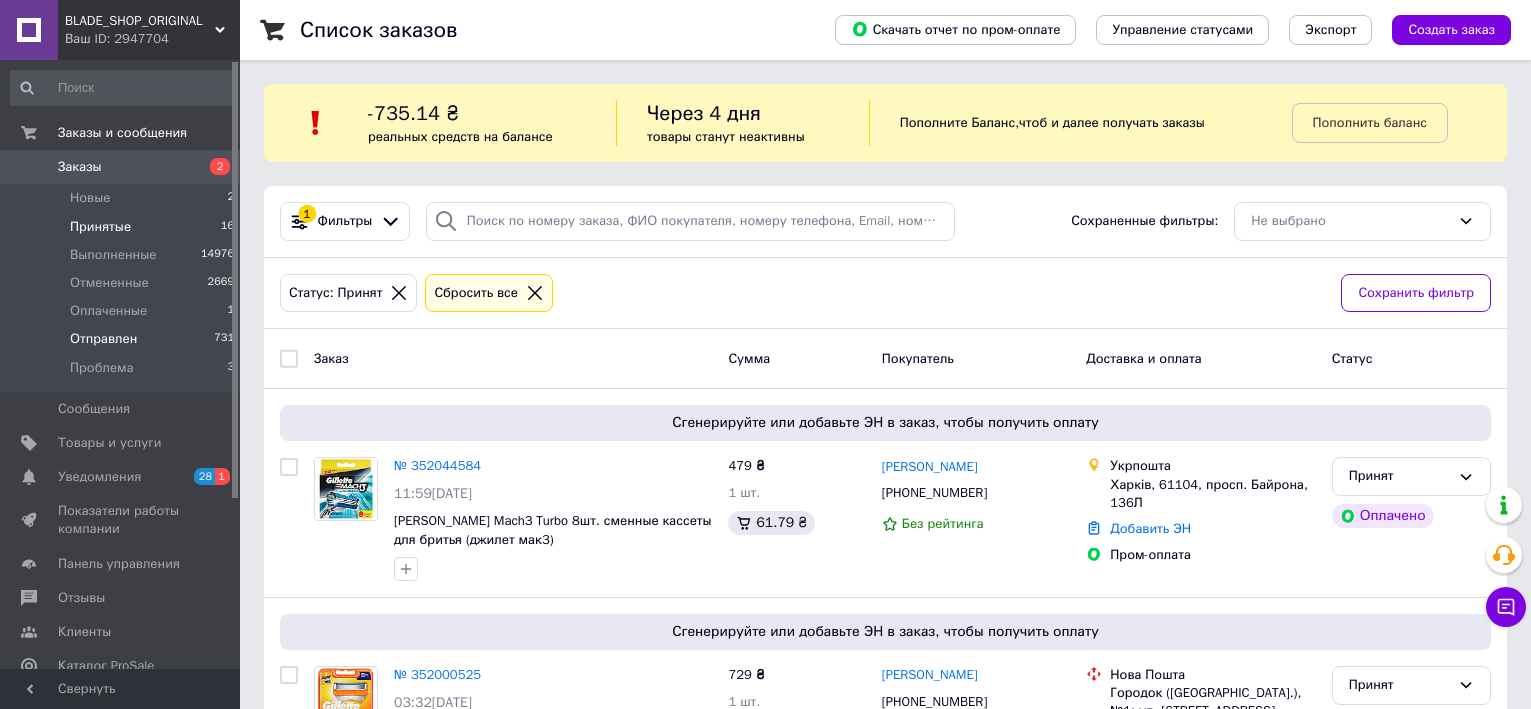 click on "Отправлен" at bounding box center [103, 339] 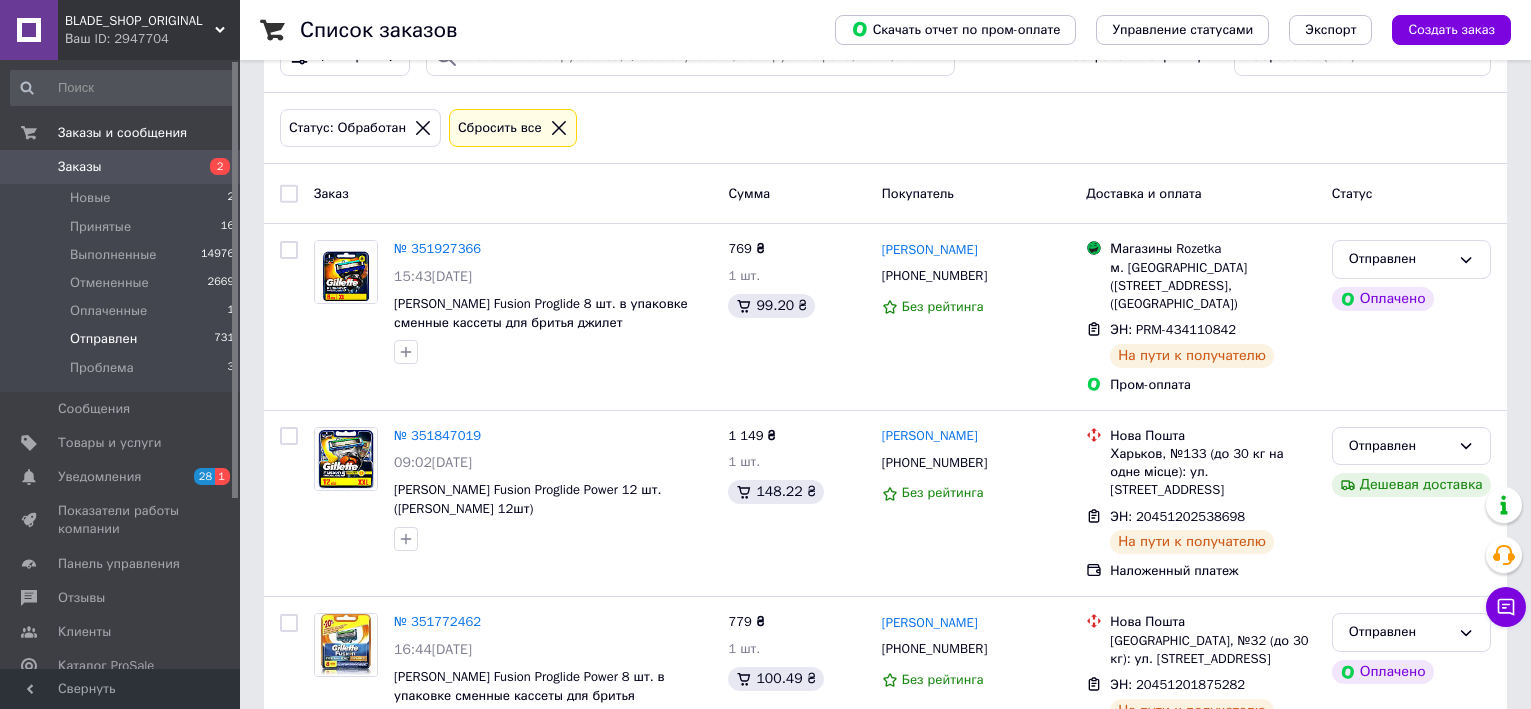 scroll, scrollTop: 0, scrollLeft: 0, axis: both 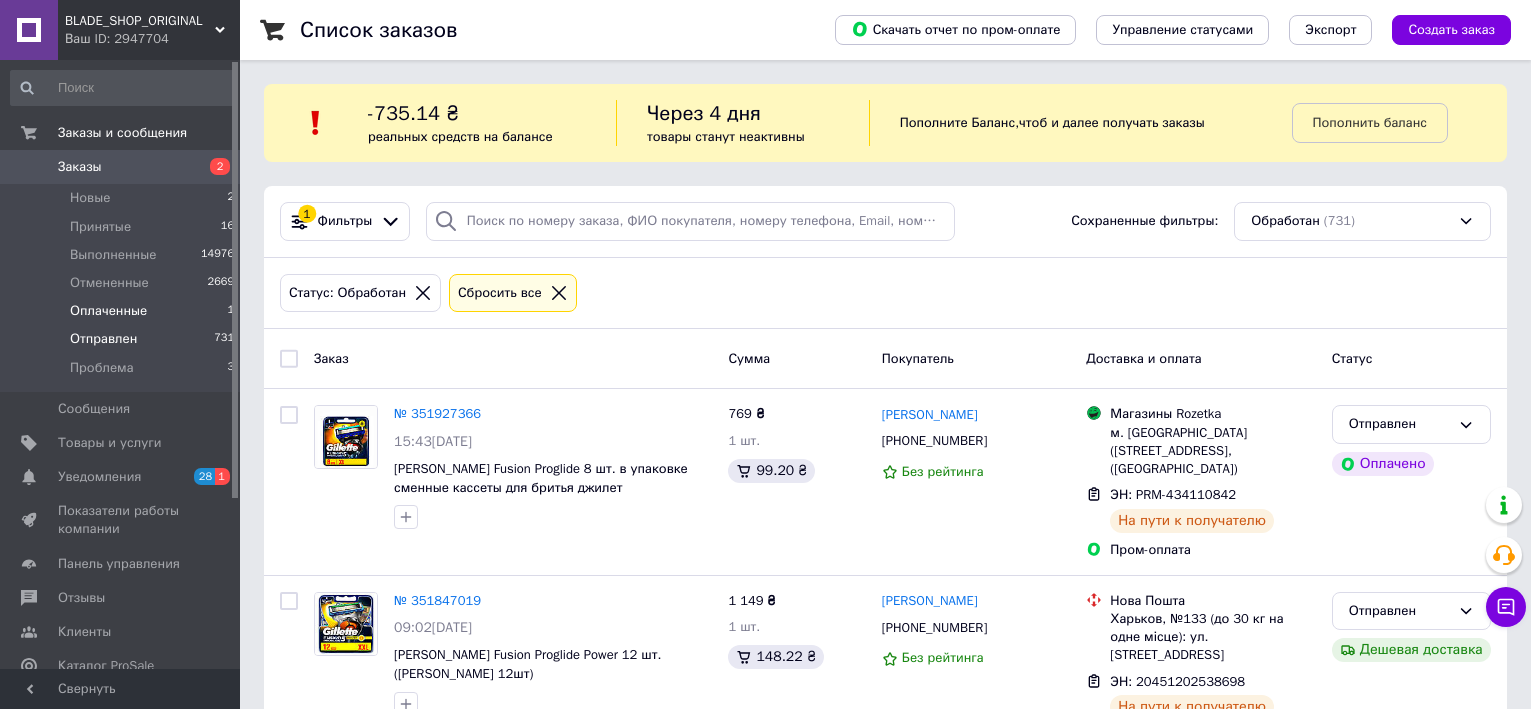 click on "Оплаченные" at bounding box center [108, 311] 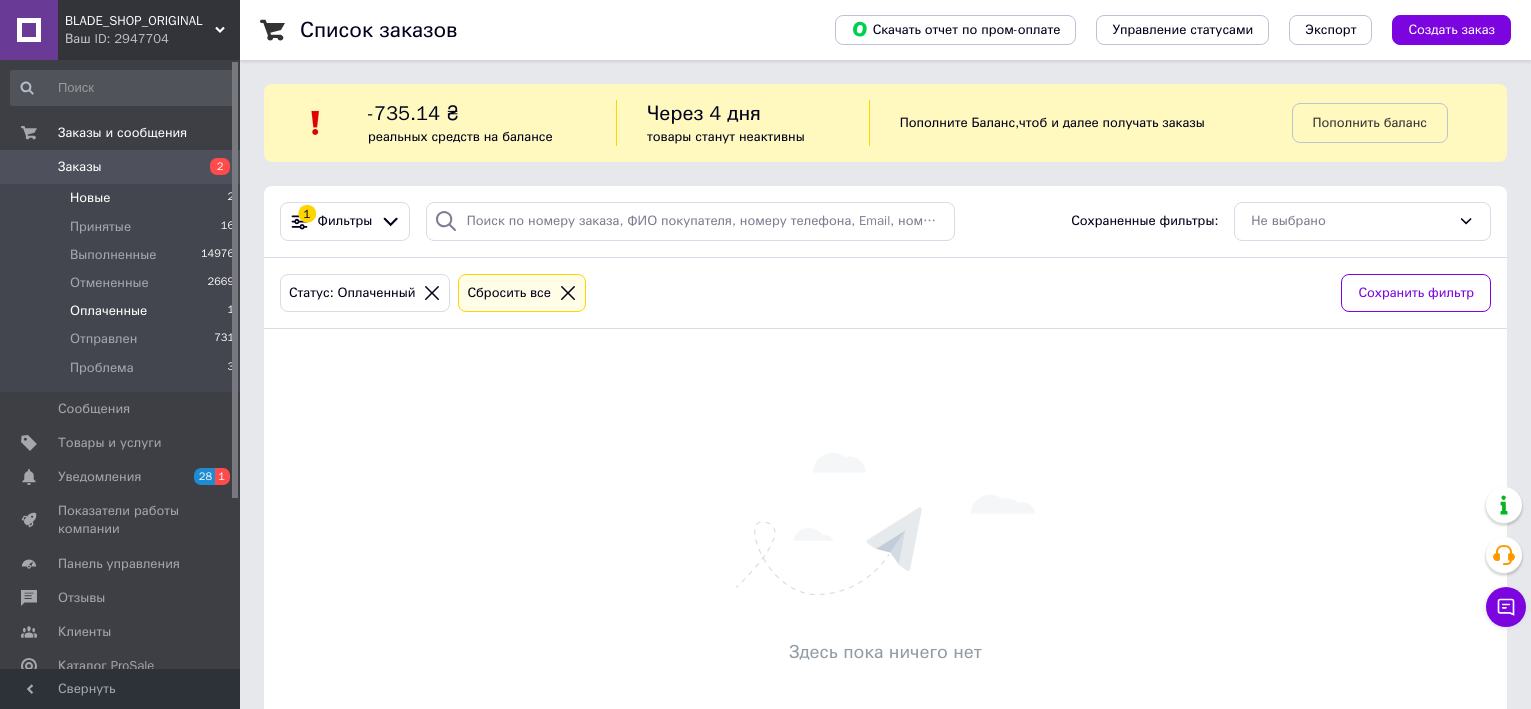 click on "Новые" at bounding box center [90, 198] 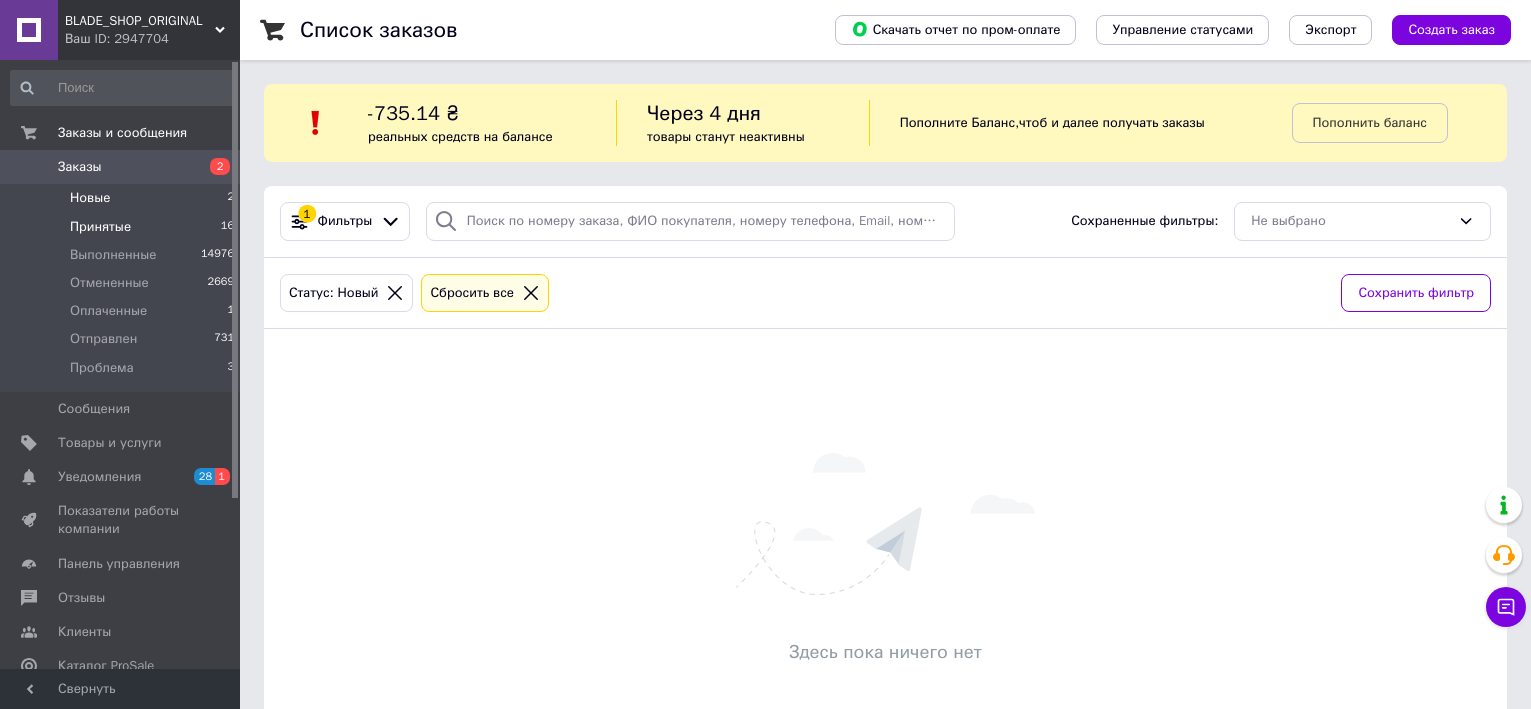 click on "Принятые" at bounding box center [100, 227] 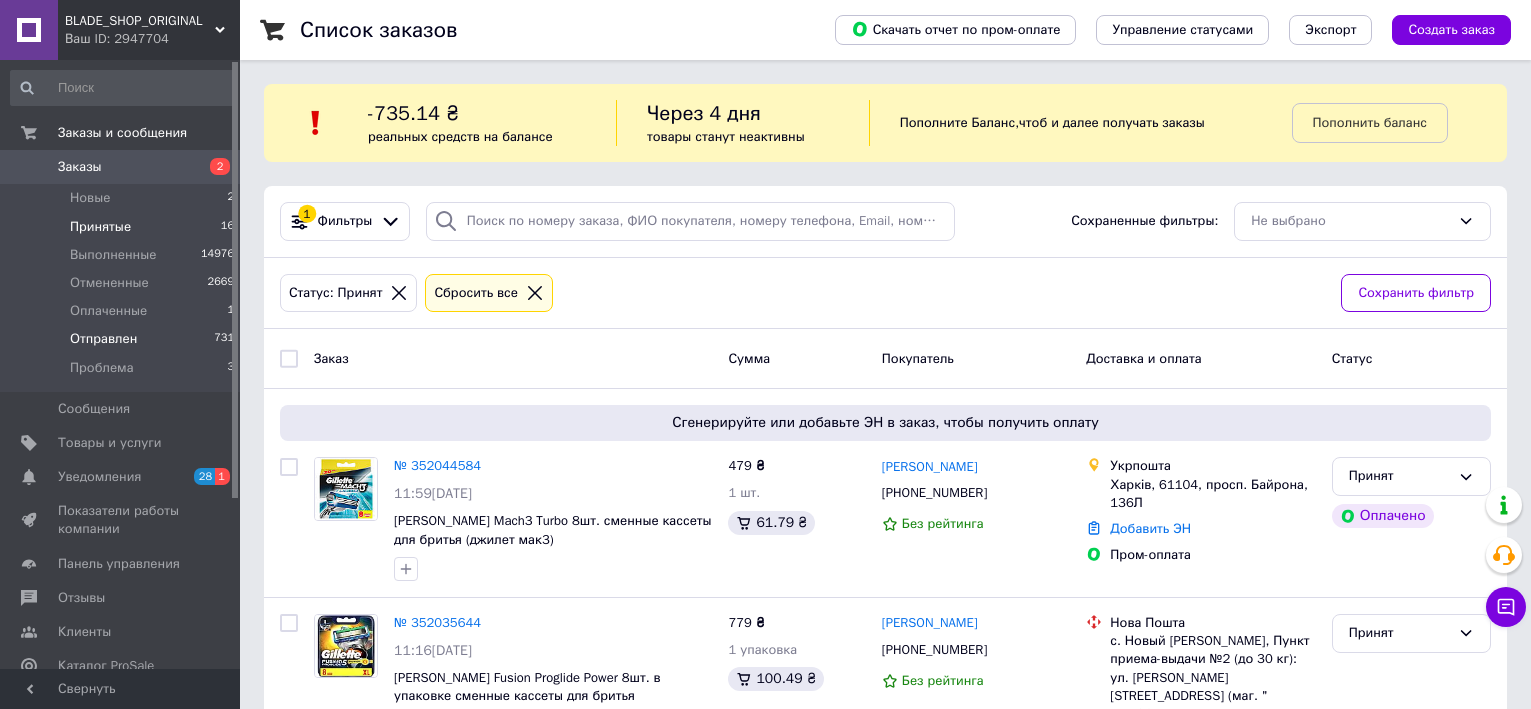 click on "Отправлен" at bounding box center [103, 339] 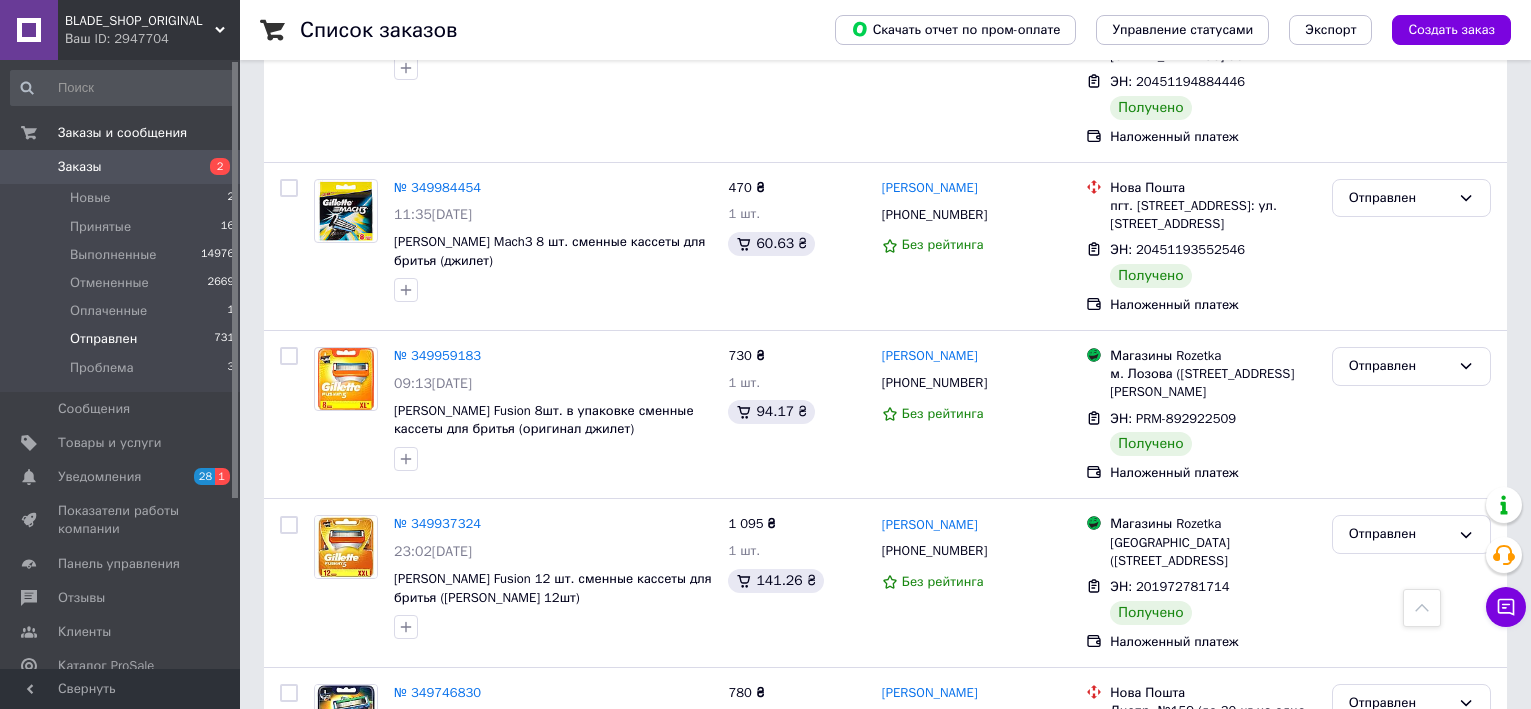 scroll, scrollTop: 3376, scrollLeft: 0, axis: vertical 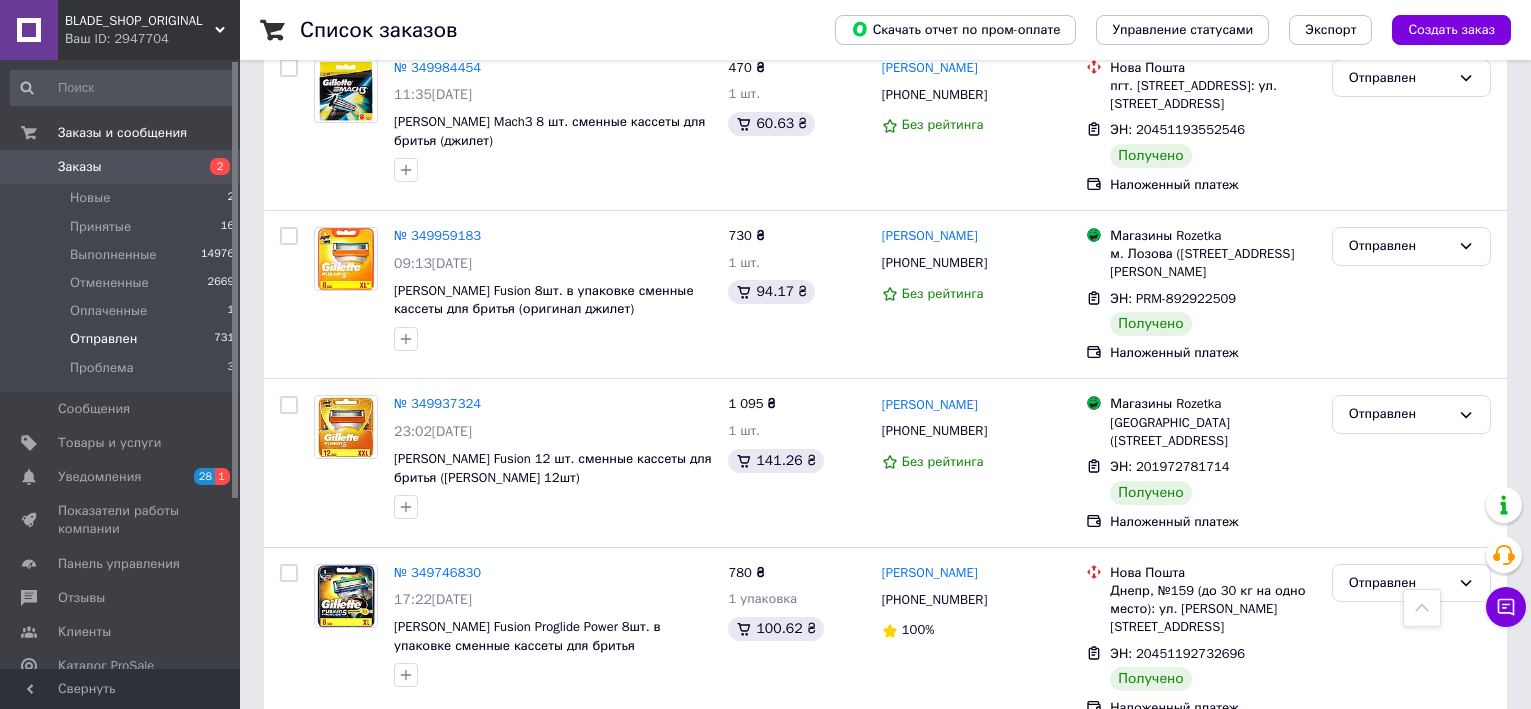 click on "2" at bounding box center [327, 778] 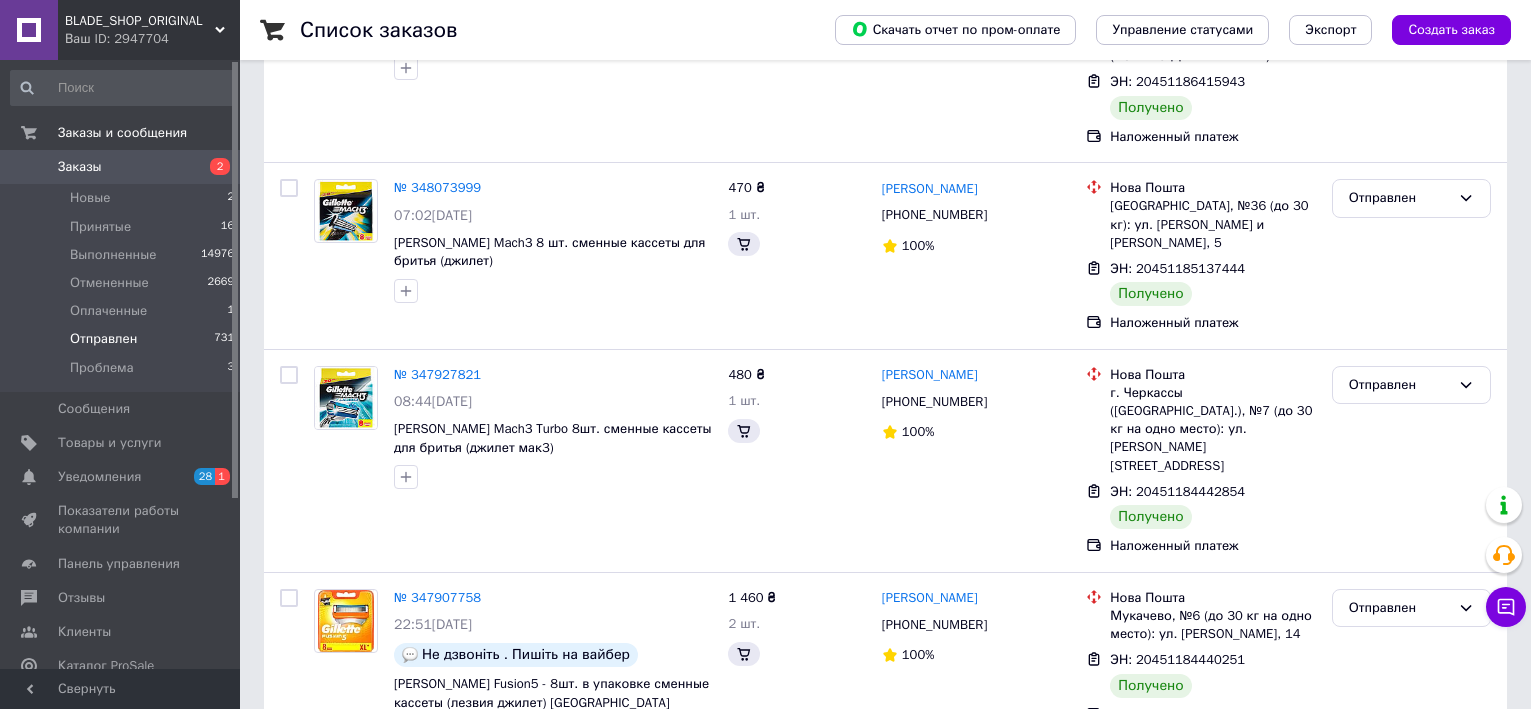 scroll, scrollTop: 0, scrollLeft: 0, axis: both 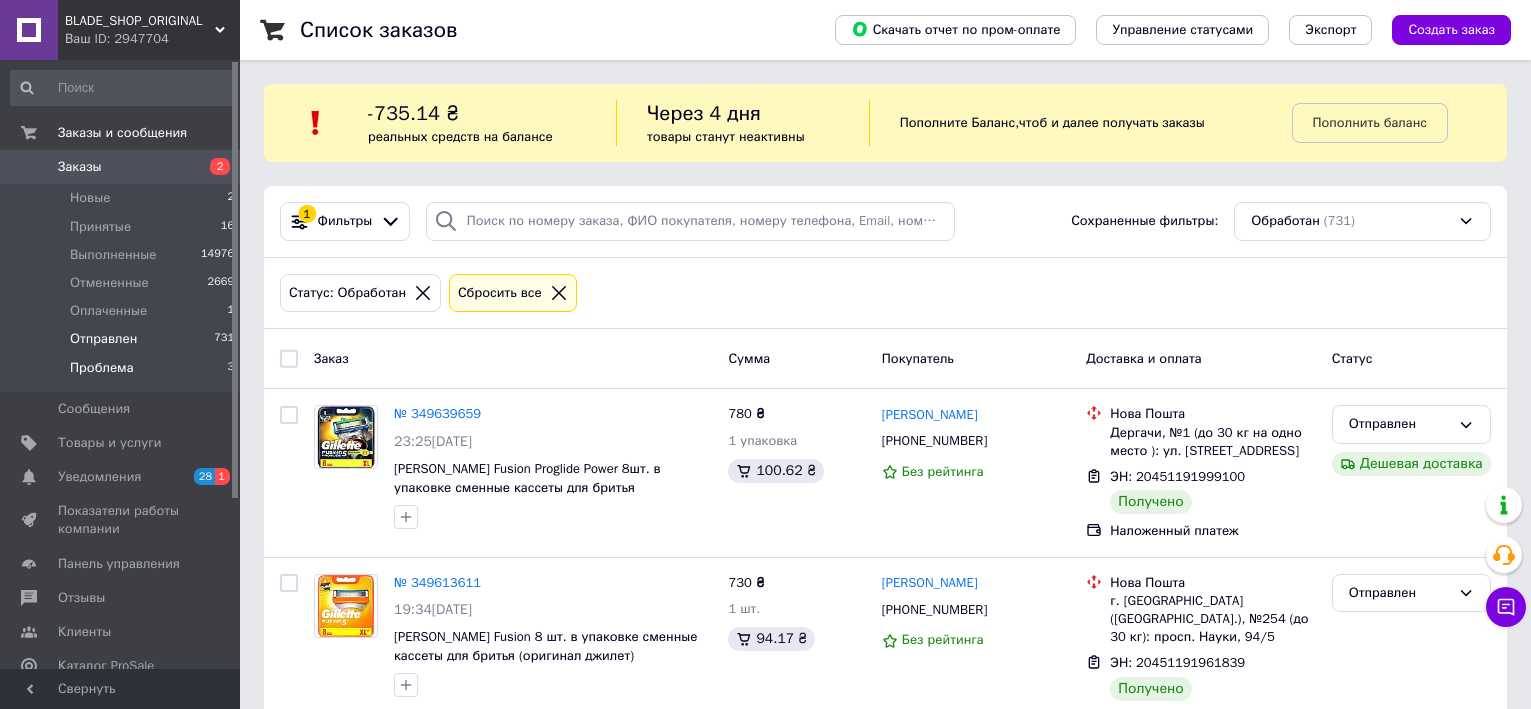 click on "Проблема 3" at bounding box center [123, 373] 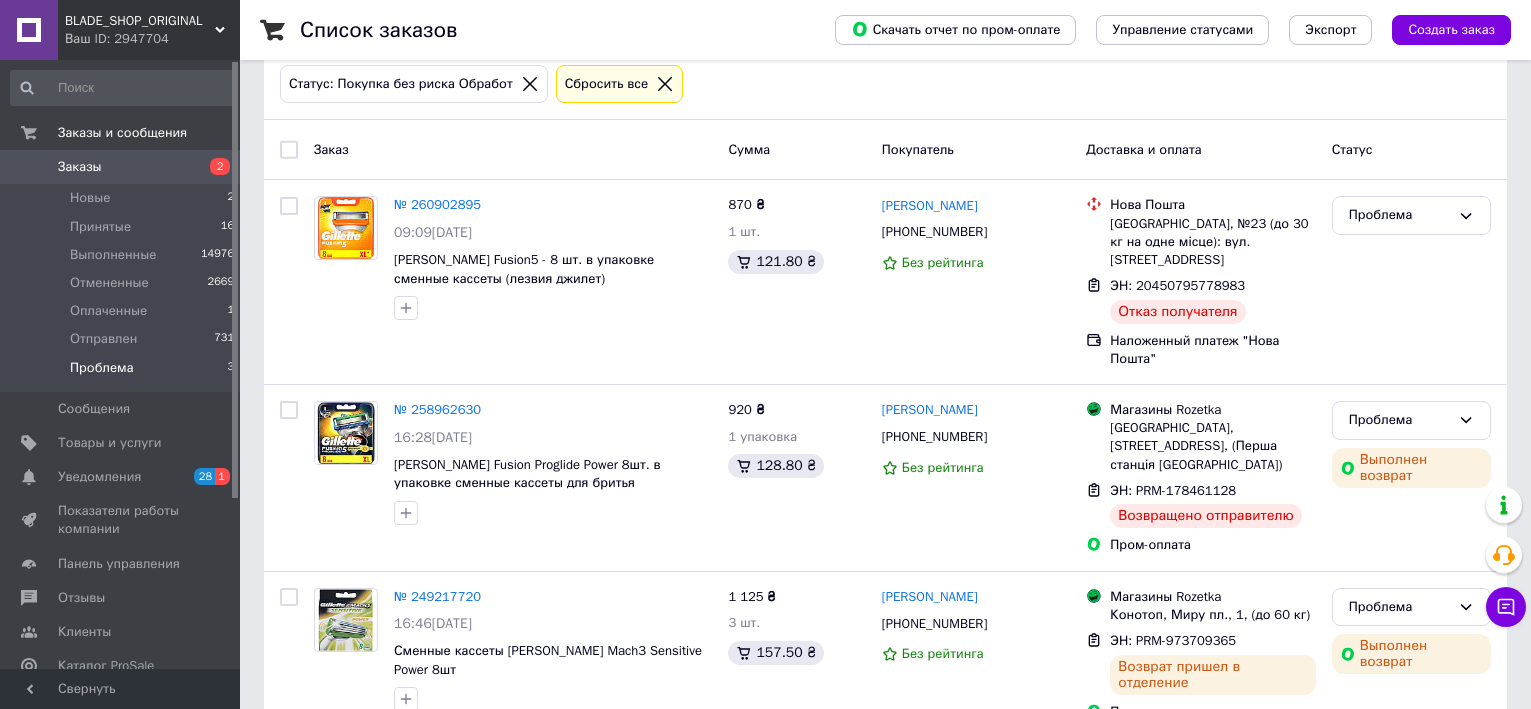 scroll, scrollTop: 0, scrollLeft: 0, axis: both 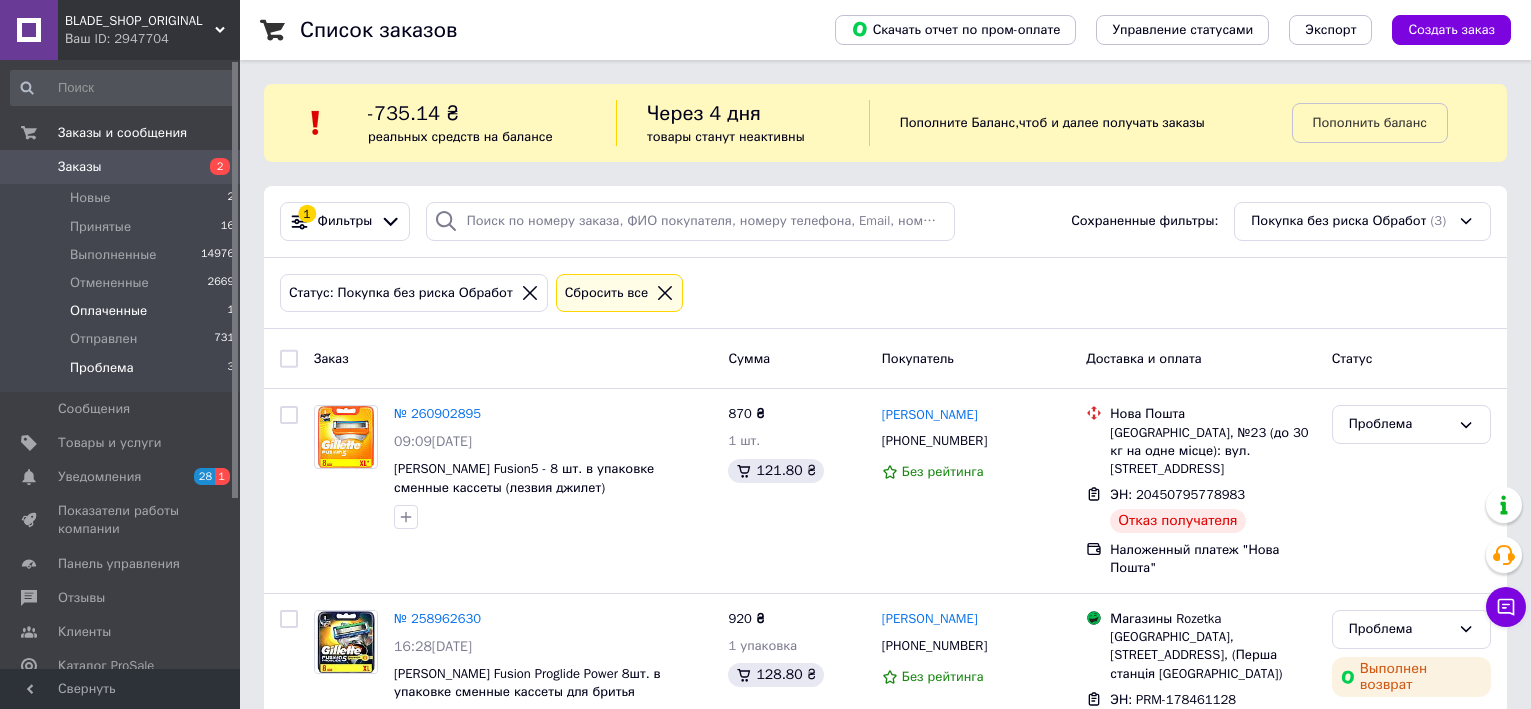 click on "Оплаченные" at bounding box center (108, 311) 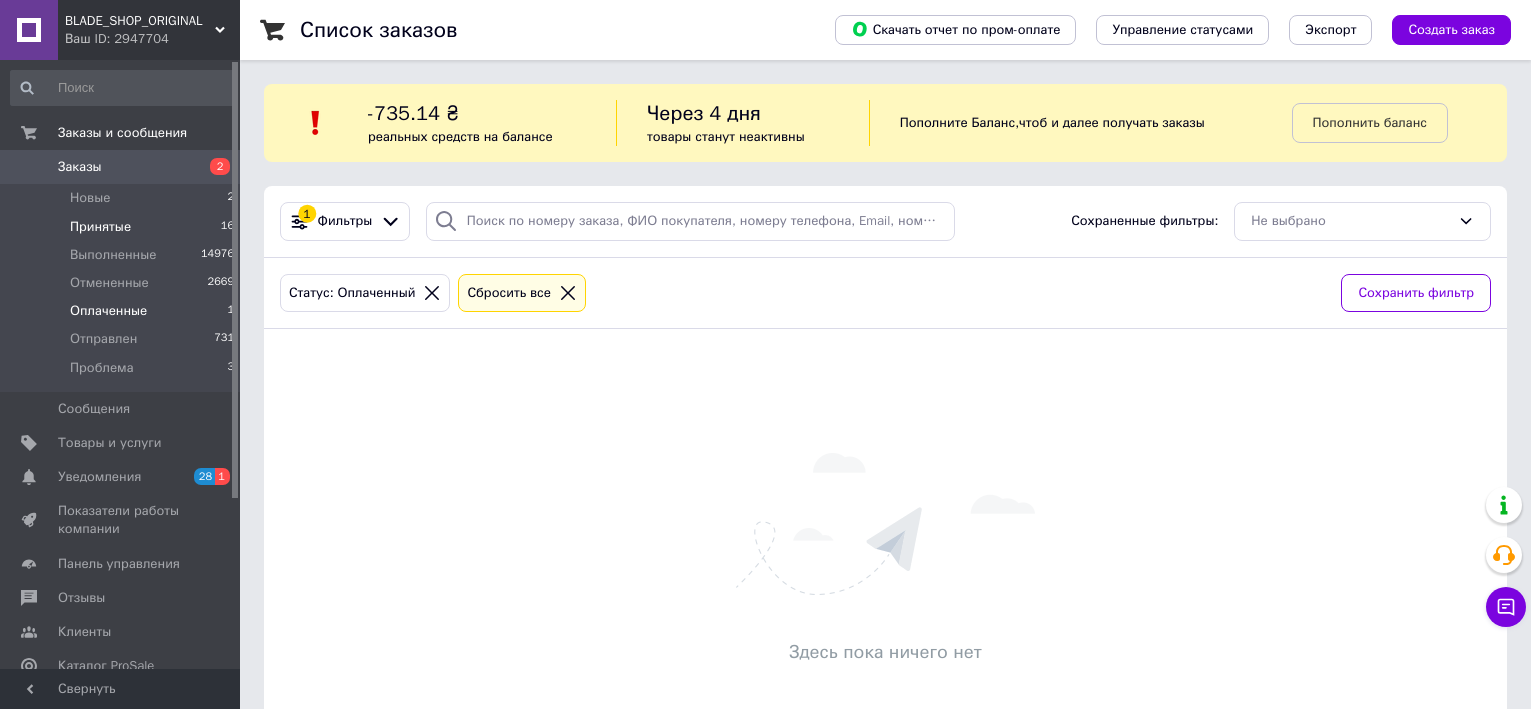 click on "Принятые" at bounding box center (100, 227) 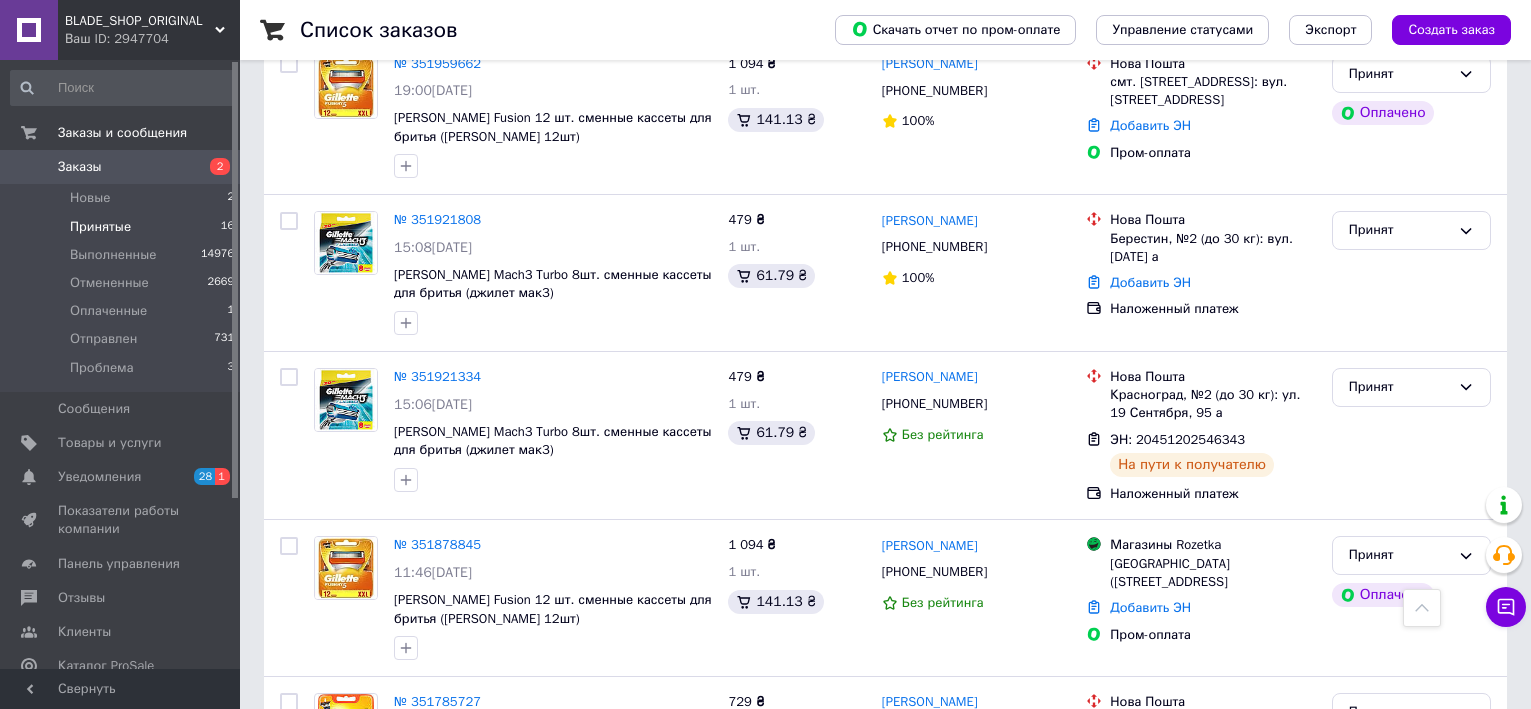 scroll, scrollTop: 1648, scrollLeft: 0, axis: vertical 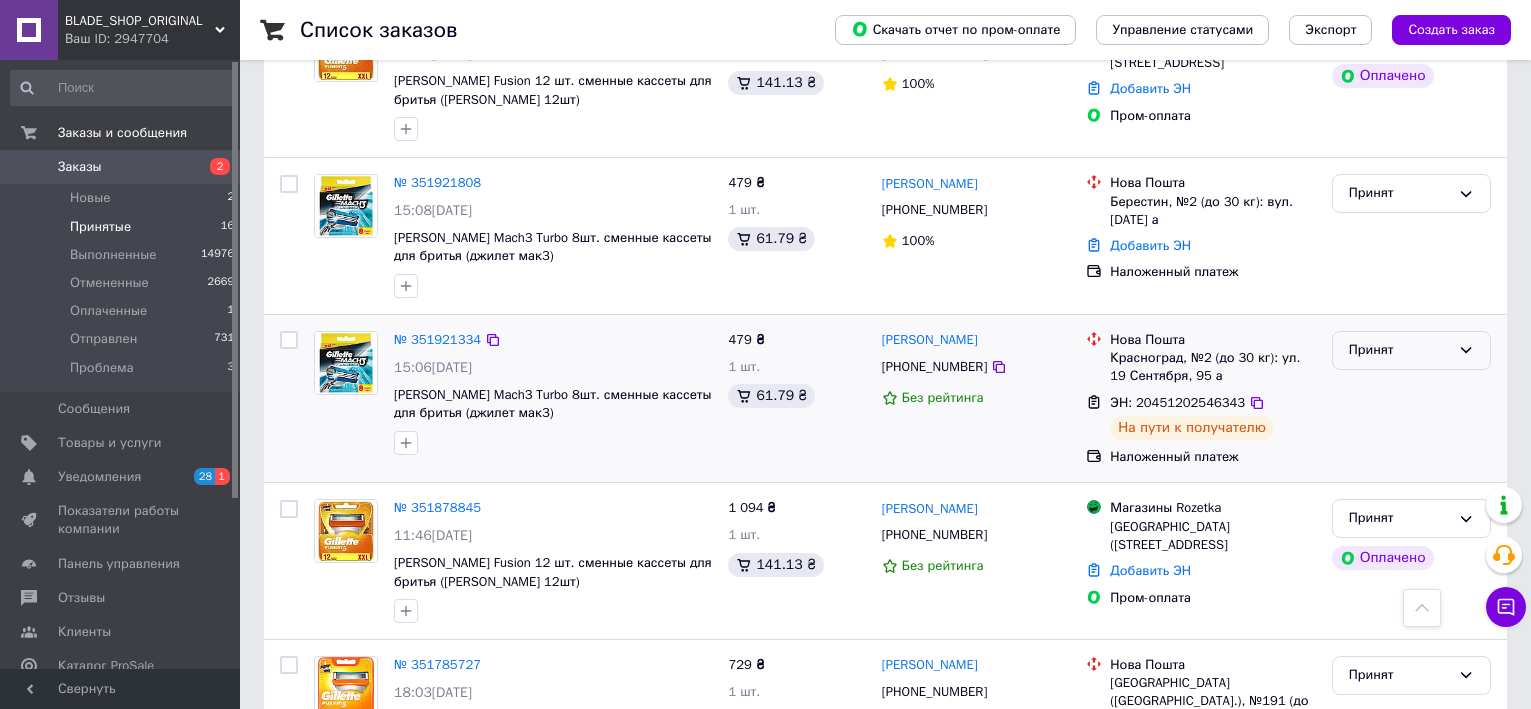 click on "Принят" at bounding box center [1411, 350] 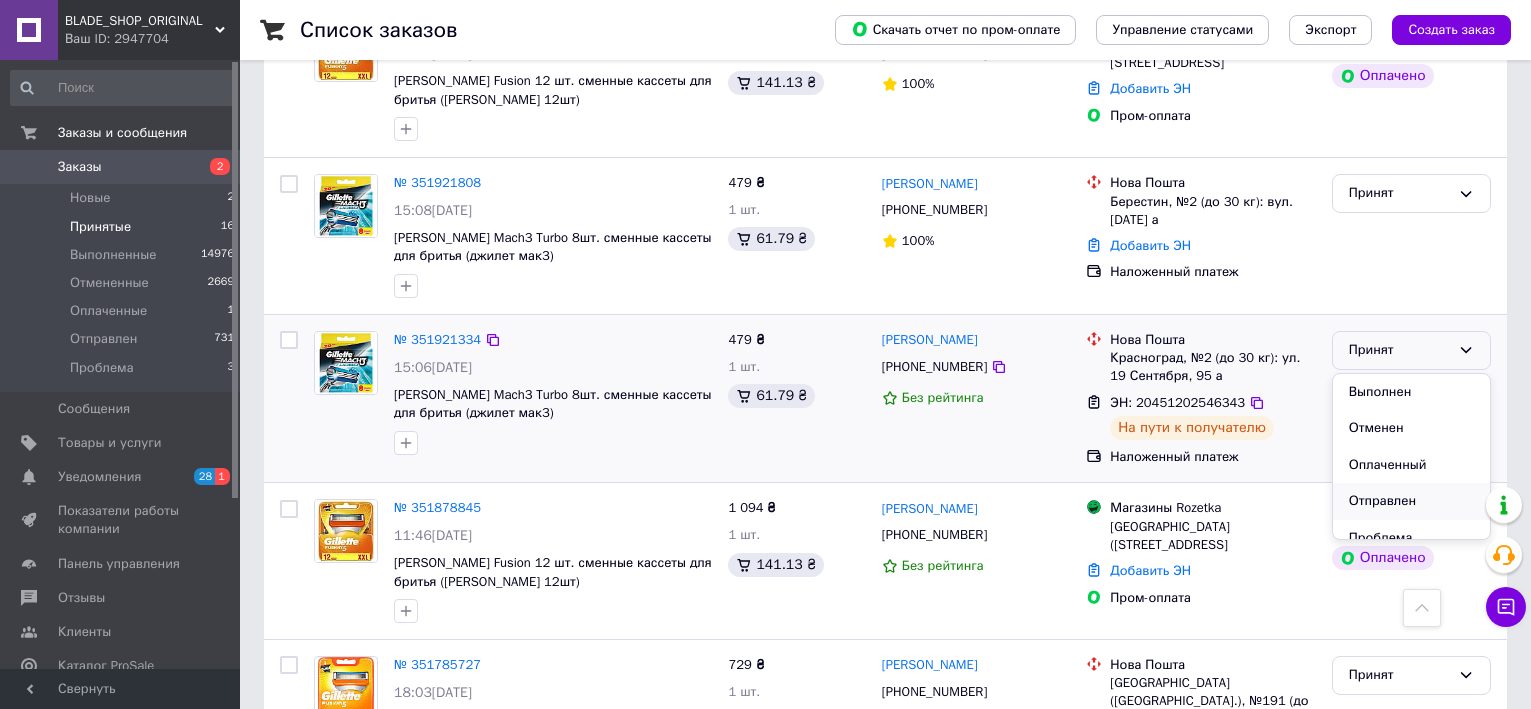 click on "Отправлен" at bounding box center (1411, 501) 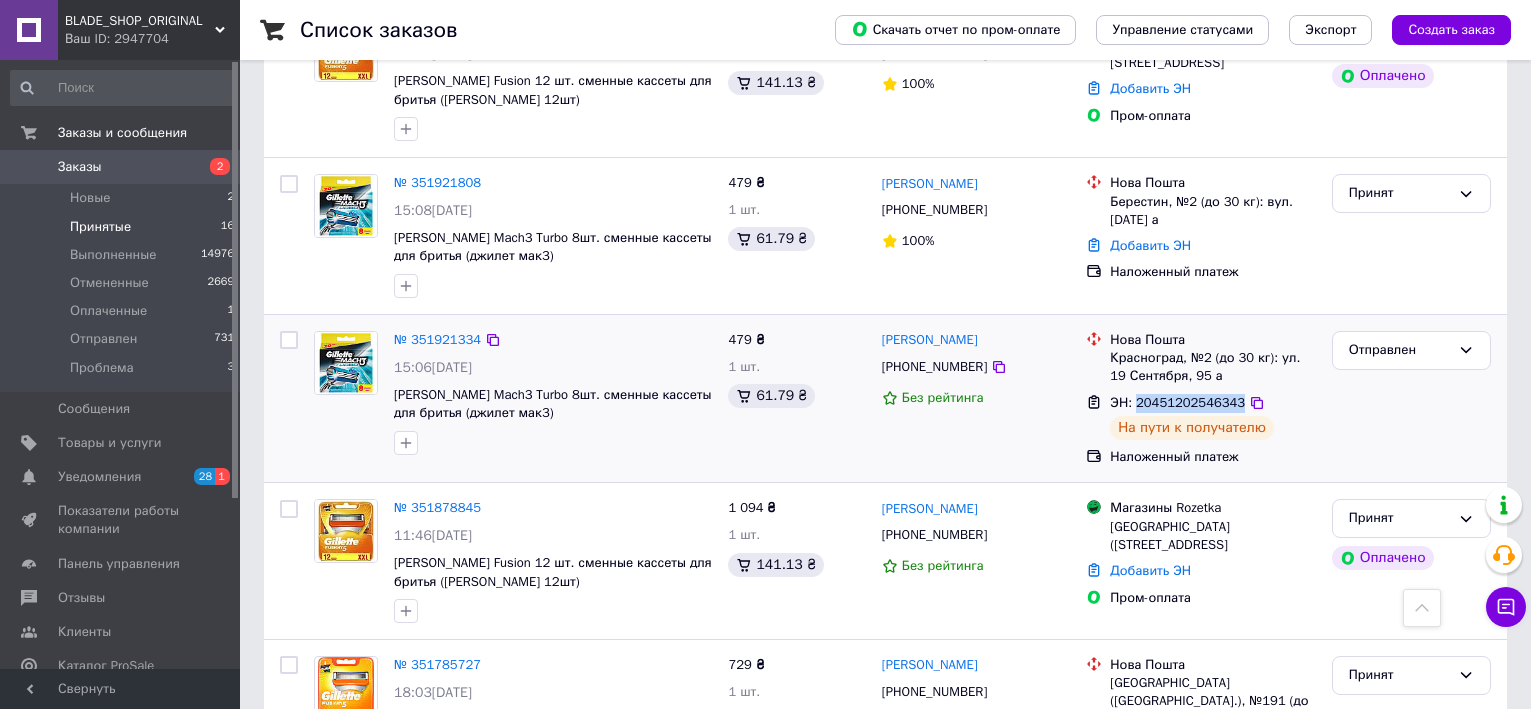 drag, startPoint x: 1135, startPoint y: 352, endPoint x: 1232, endPoint y: 354, distance: 97.020615 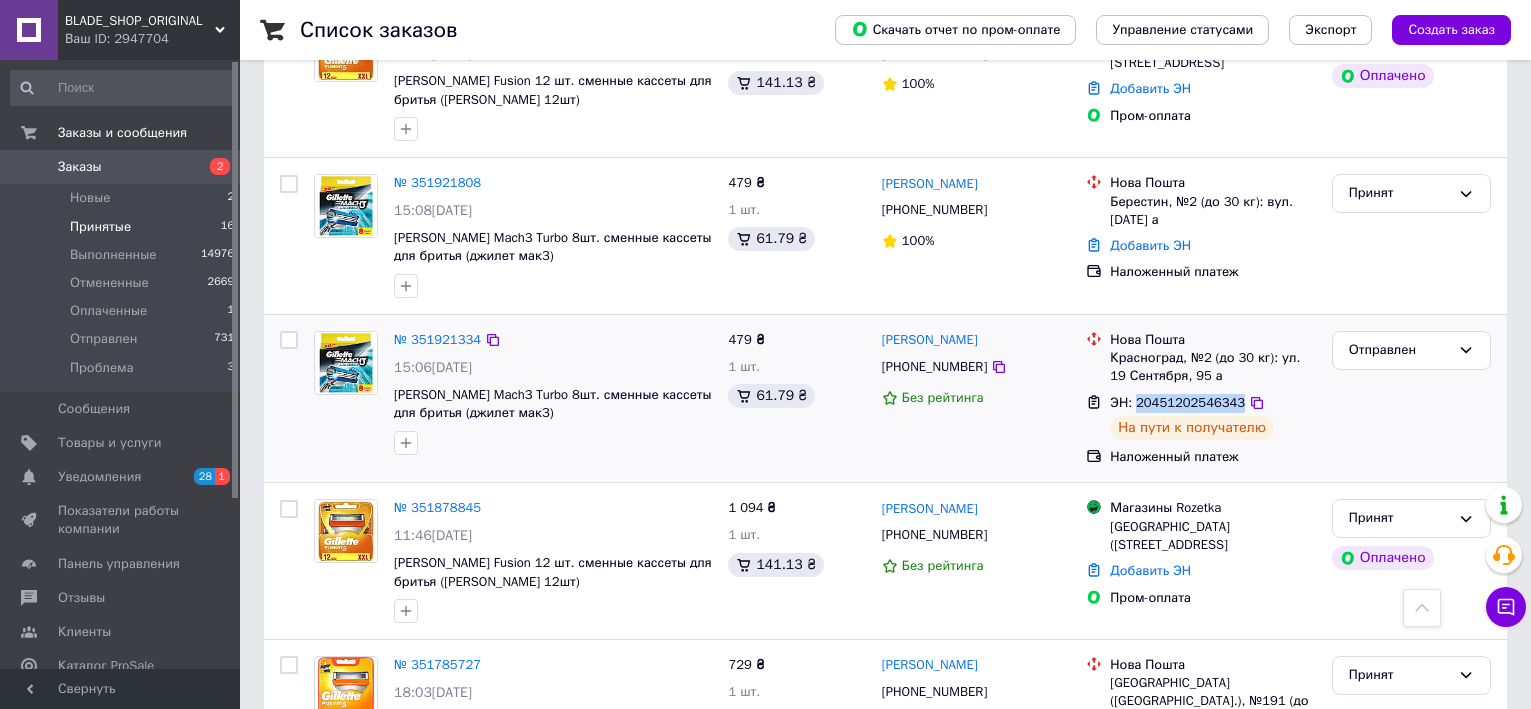 copy on "20451202546343" 